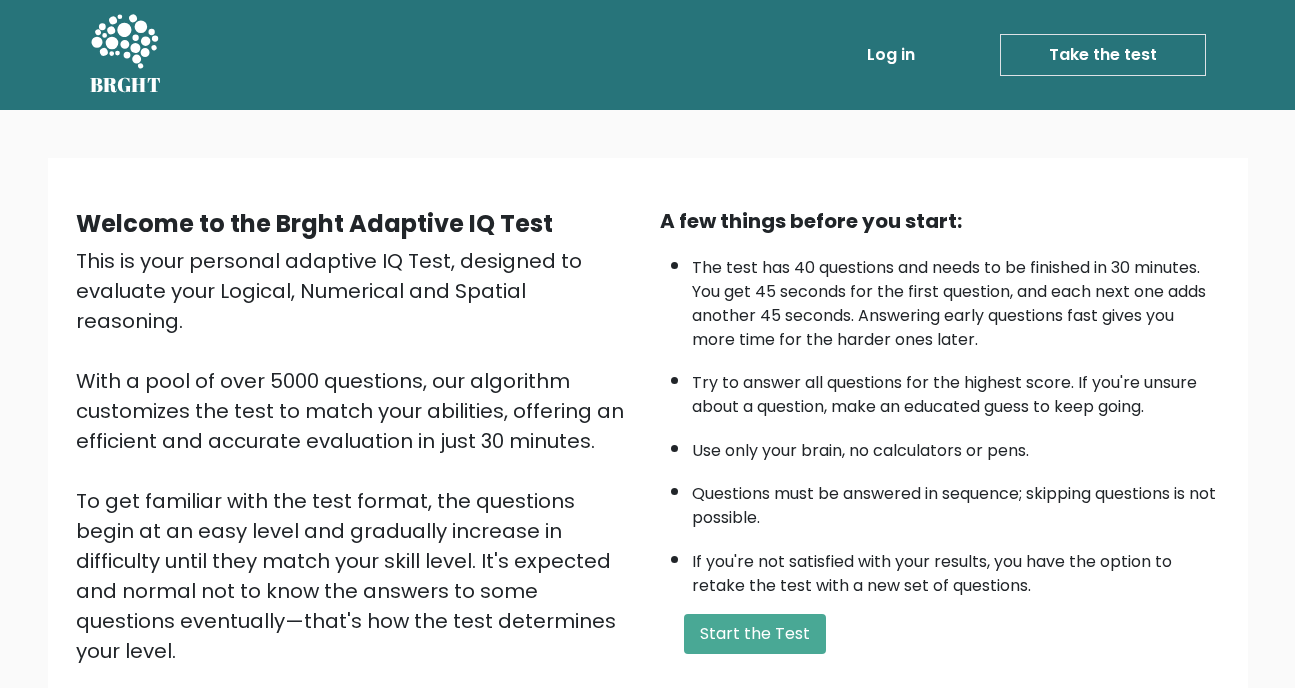 scroll, scrollTop: 200, scrollLeft: 0, axis: vertical 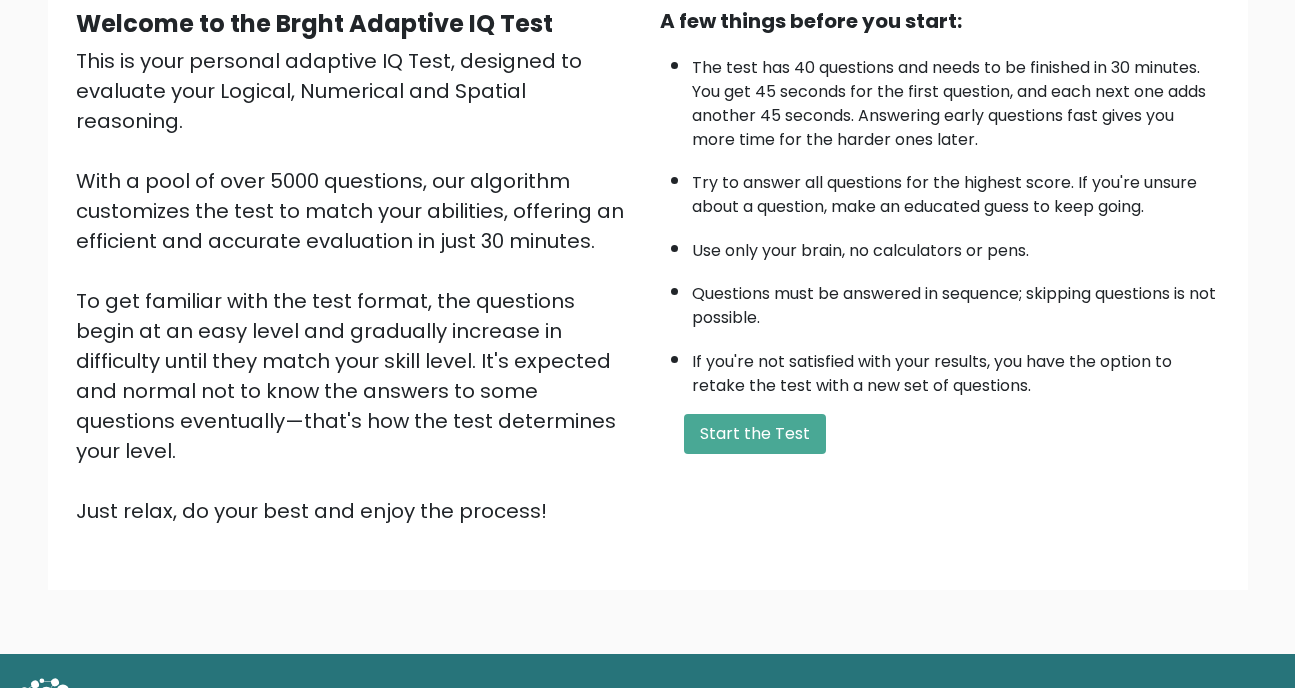 click on "Start the Test" at bounding box center (755, 434) 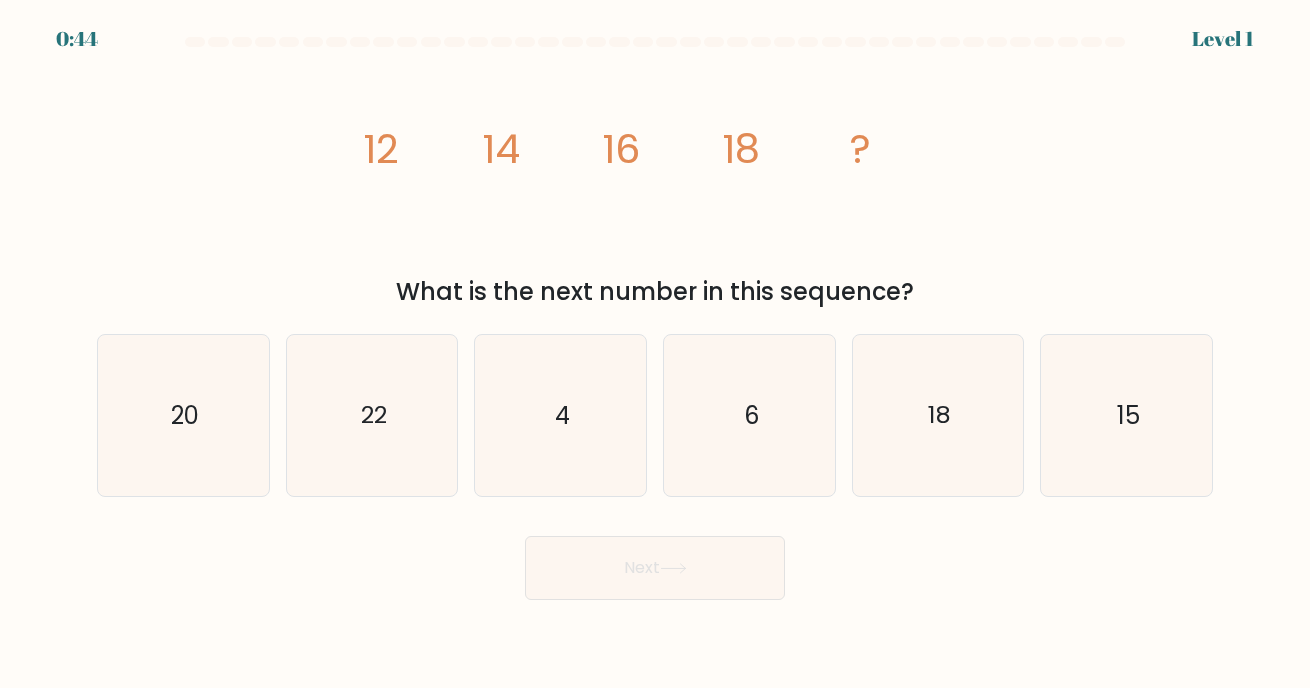 scroll, scrollTop: 0, scrollLeft: 0, axis: both 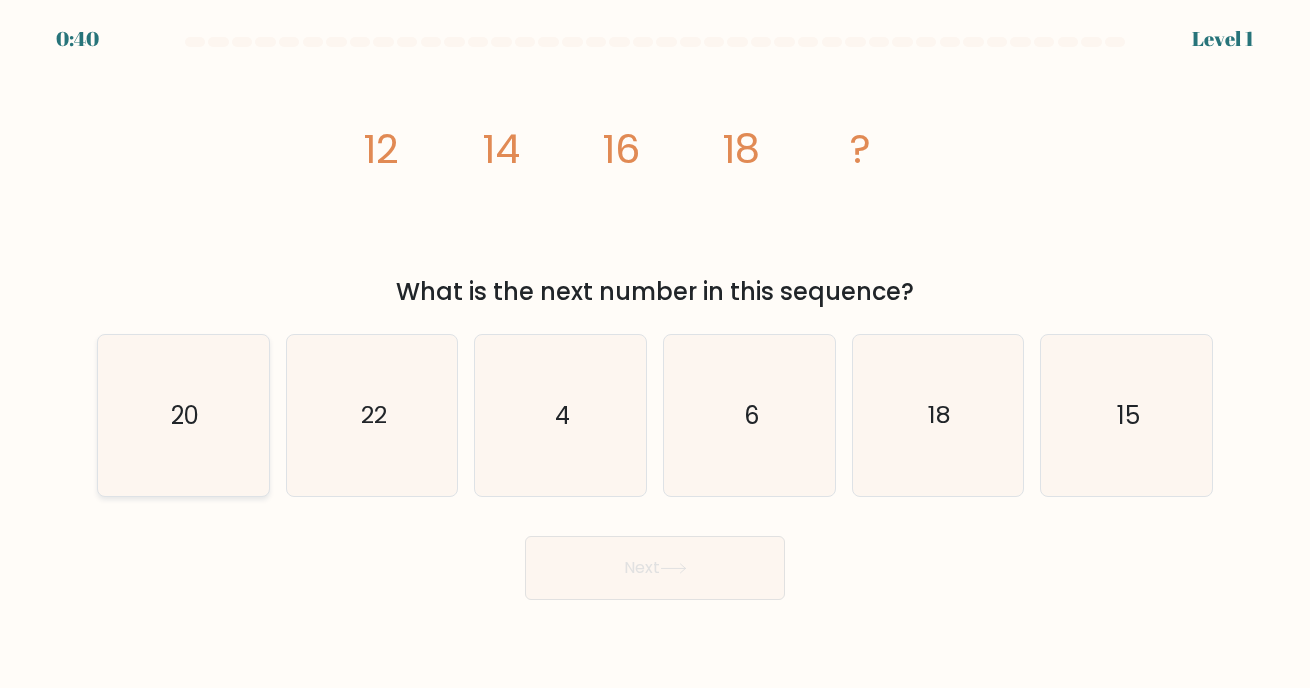 click on "20" 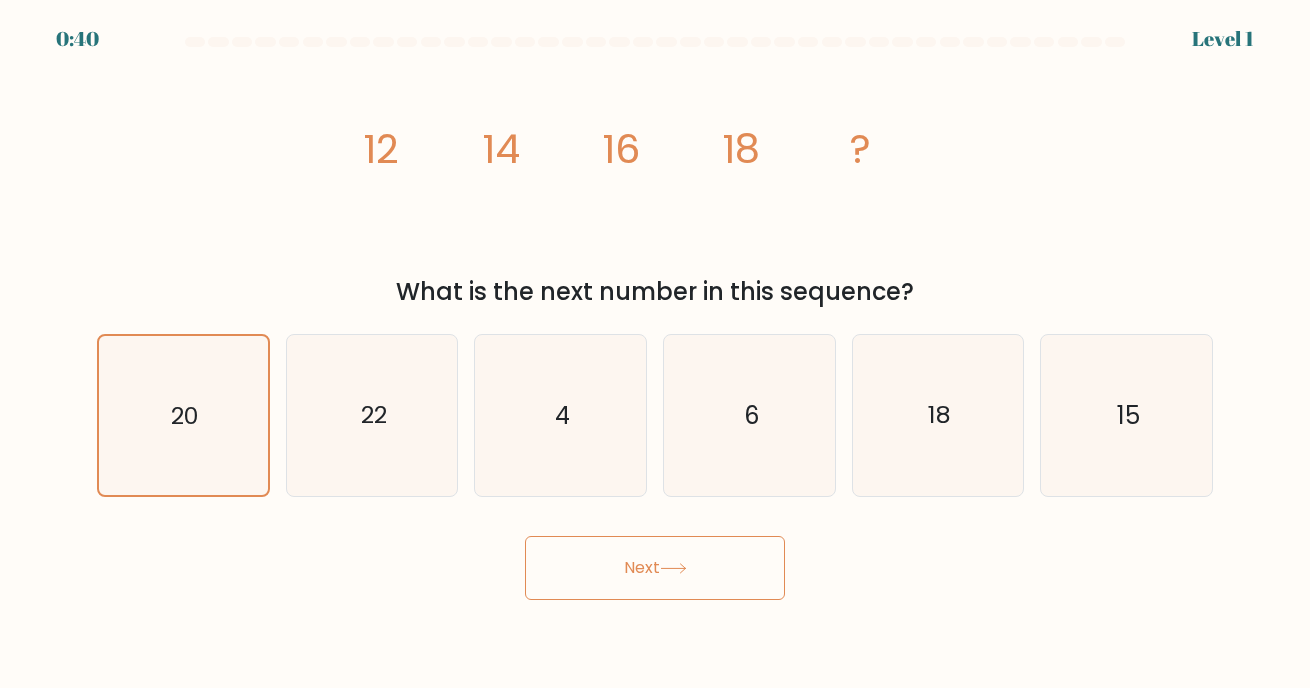 click on "Next" at bounding box center [655, 568] 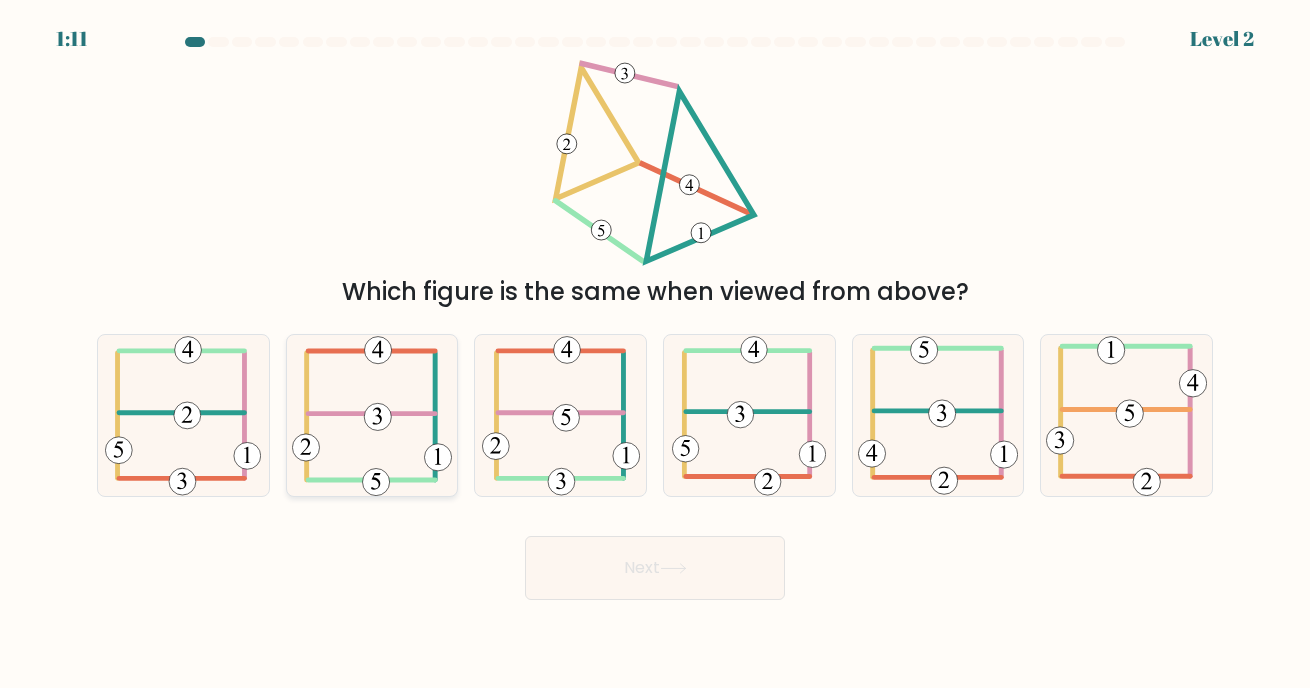 click 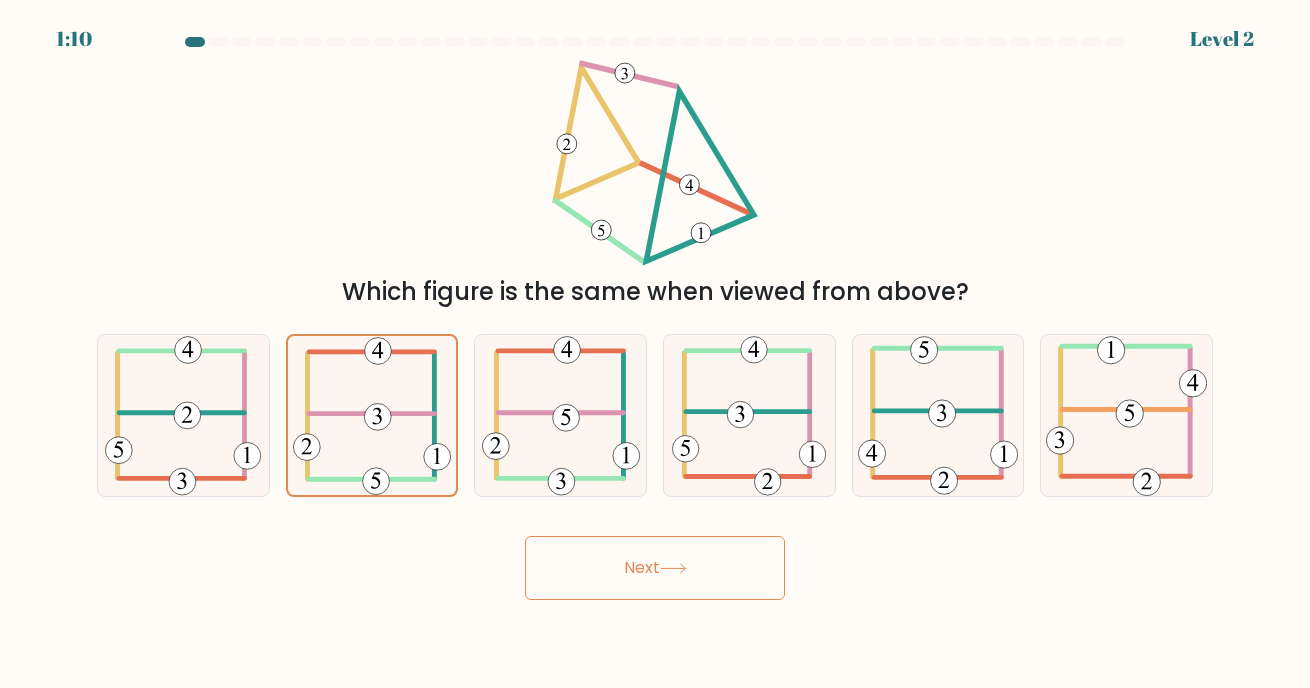 click on "Next" at bounding box center (655, 568) 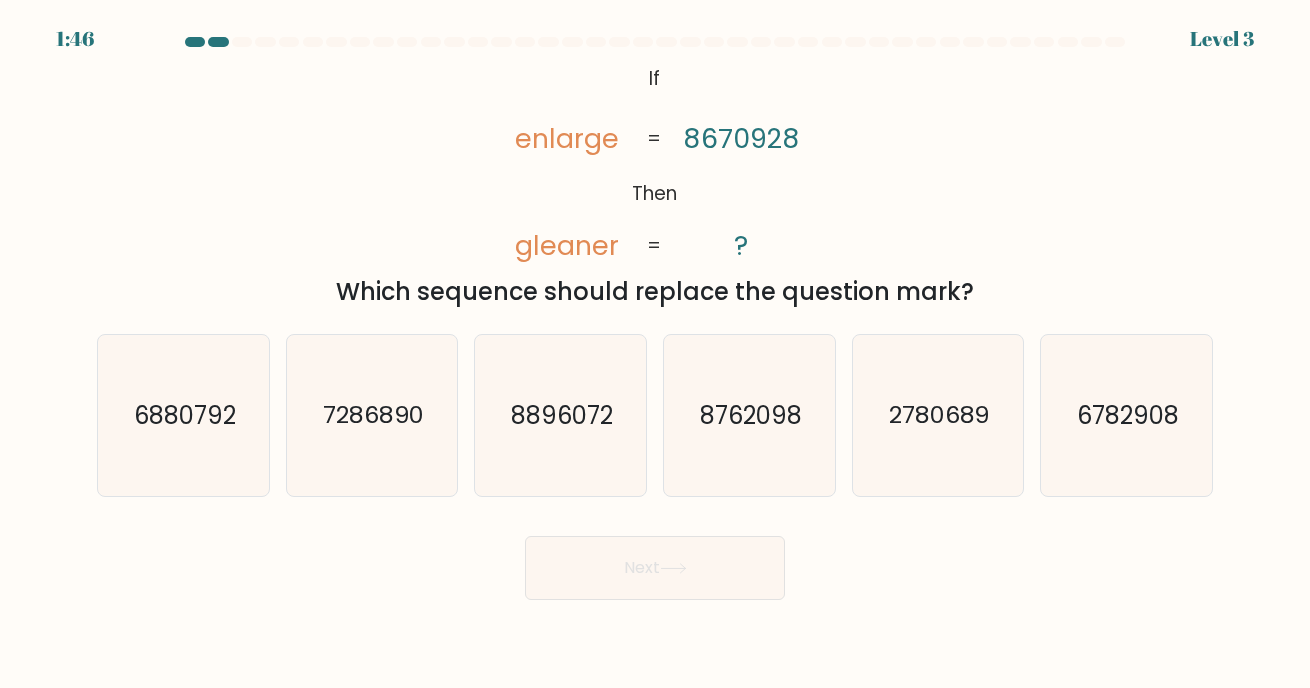 drag, startPoint x: 640, startPoint y: 83, endPoint x: 978, endPoint y: 298, distance: 400.58582 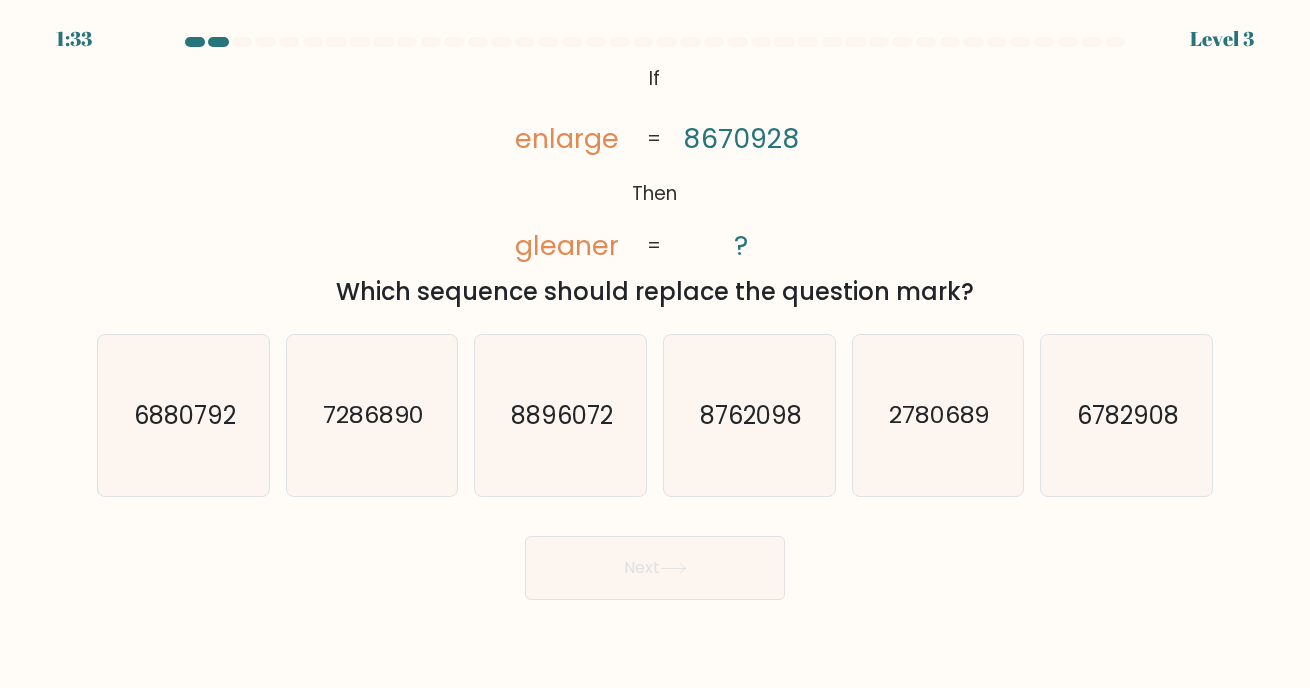 click on "@import url('https://fonts.googleapis.com/css?family=Abril+Fatface:400,100,100italic,300,300italic,400italic,500,500italic,700,700italic,900,900italic');           If       Then       enlarge       gleaner       [NUMBER]       ?       =       =
Which sequence should replace the question mark?" at bounding box center [655, 185] 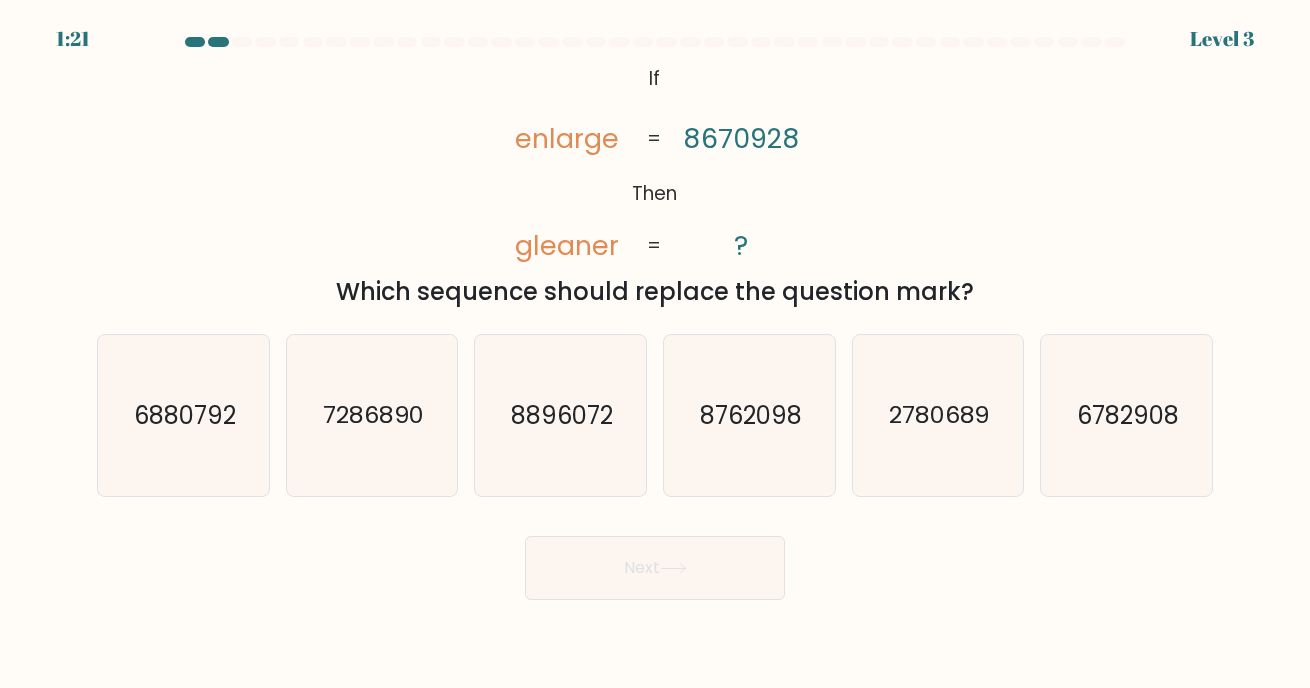 drag, startPoint x: 639, startPoint y: 71, endPoint x: 997, endPoint y: 298, distance: 423.9021 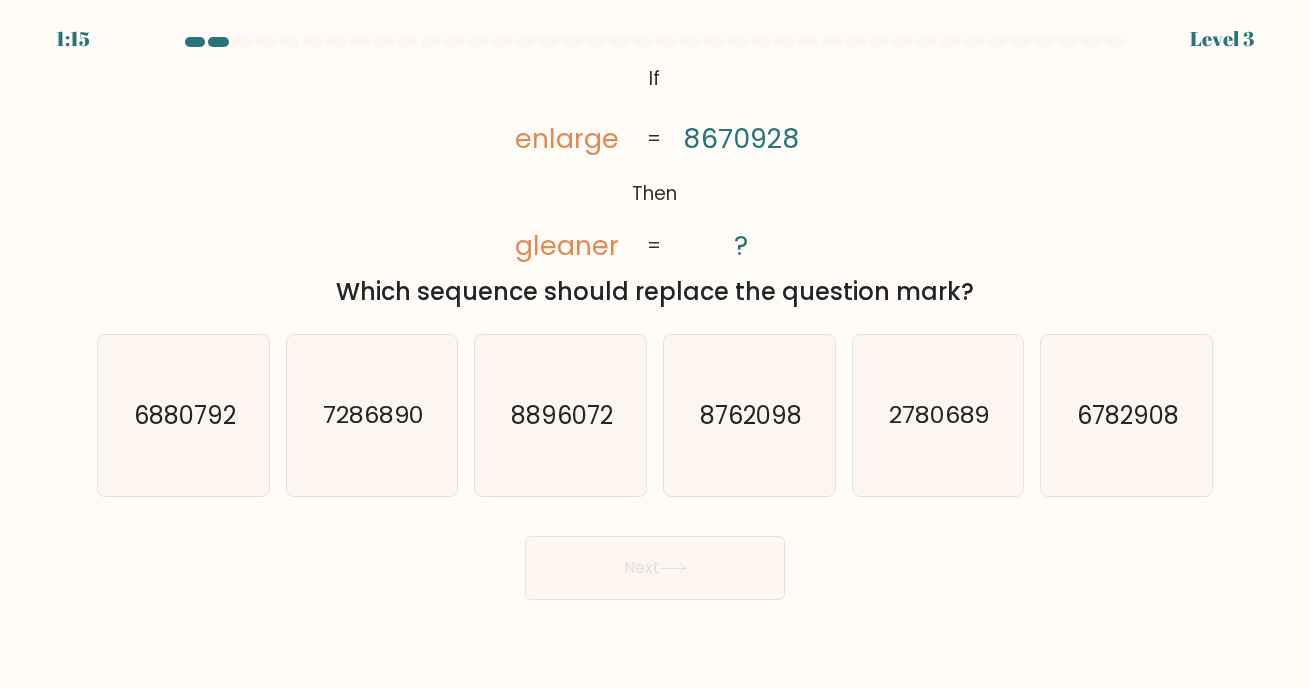 click on "@import url('https://fonts.googleapis.com/css?family=Abril+Fatface:400,100,100italic,300,300italic,400italic,500,500italic,700,700italic,900,900italic');           If       Then       enlarge       gleaner       [NUMBER]       ?       =       =
Which sequence should replace the question mark?" at bounding box center [655, 185] 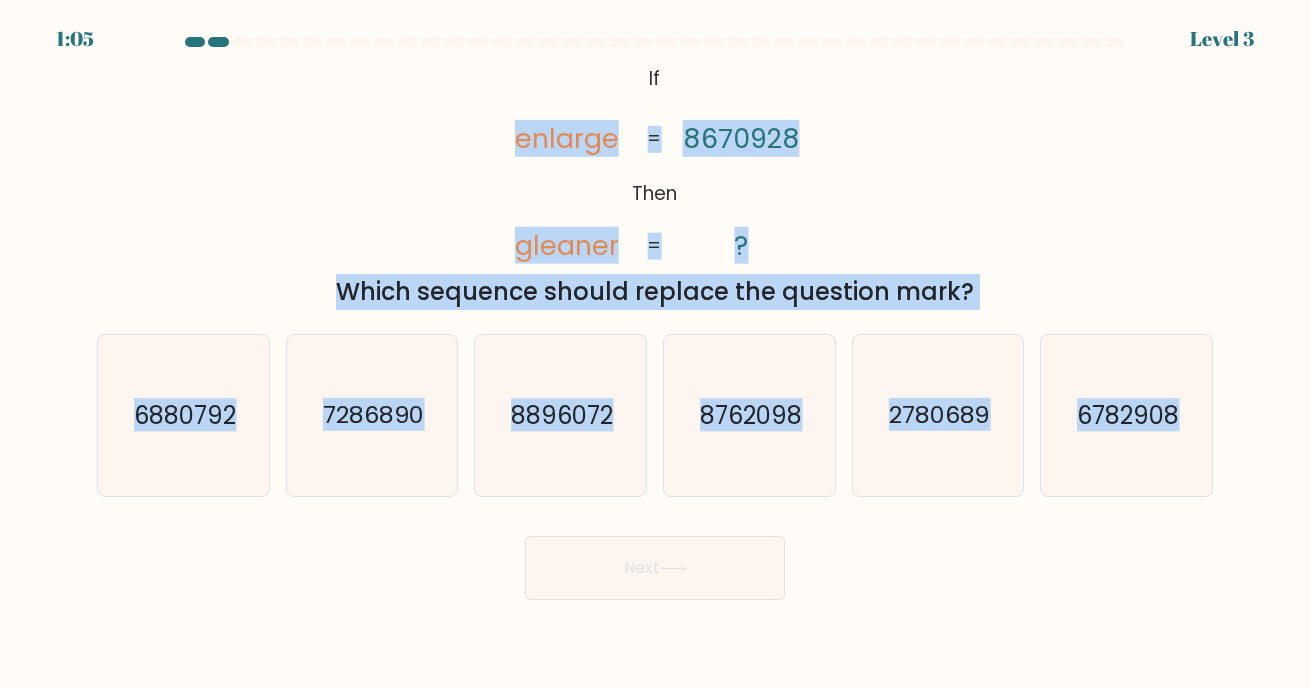 drag, startPoint x: 497, startPoint y: 121, endPoint x: 1235, endPoint y: 475, distance: 818.51086 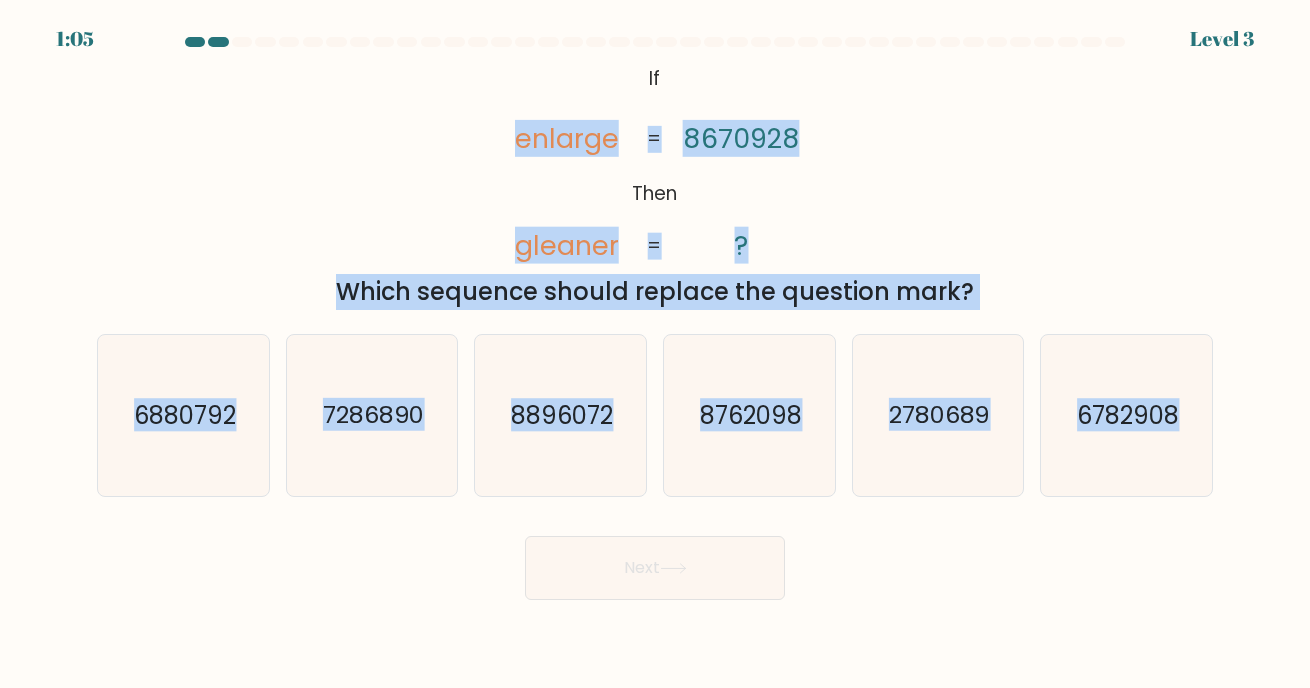copy on "enlarge       gleaner       [NUMBER]       ?       =       =
Which sequence should replace the question mark?
a.
[NUMBER]
b.
[NUMBER]
c.
[NUMBER]
d.
[NUMBER]
e.
[NUMBER]
f.
[NUMBER]" 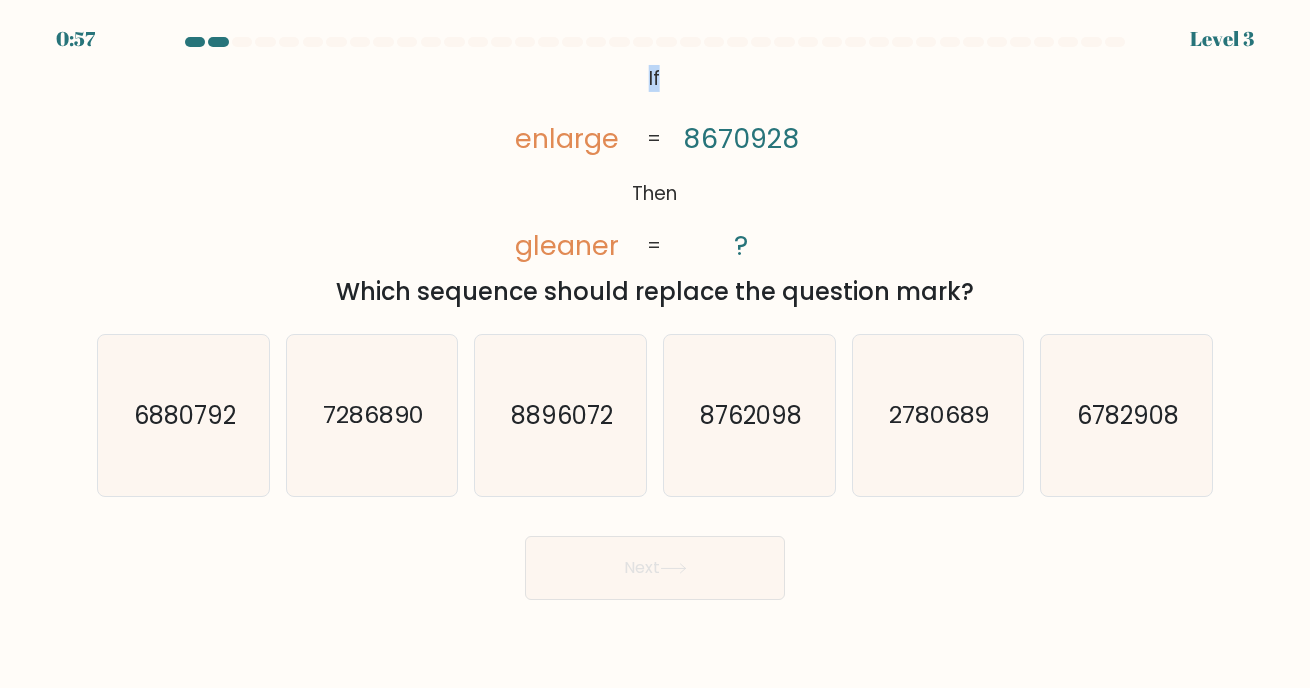 drag, startPoint x: 638, startPoint y: 69, endPoint x: 659, endPoint y: 81, distance: 24.186773 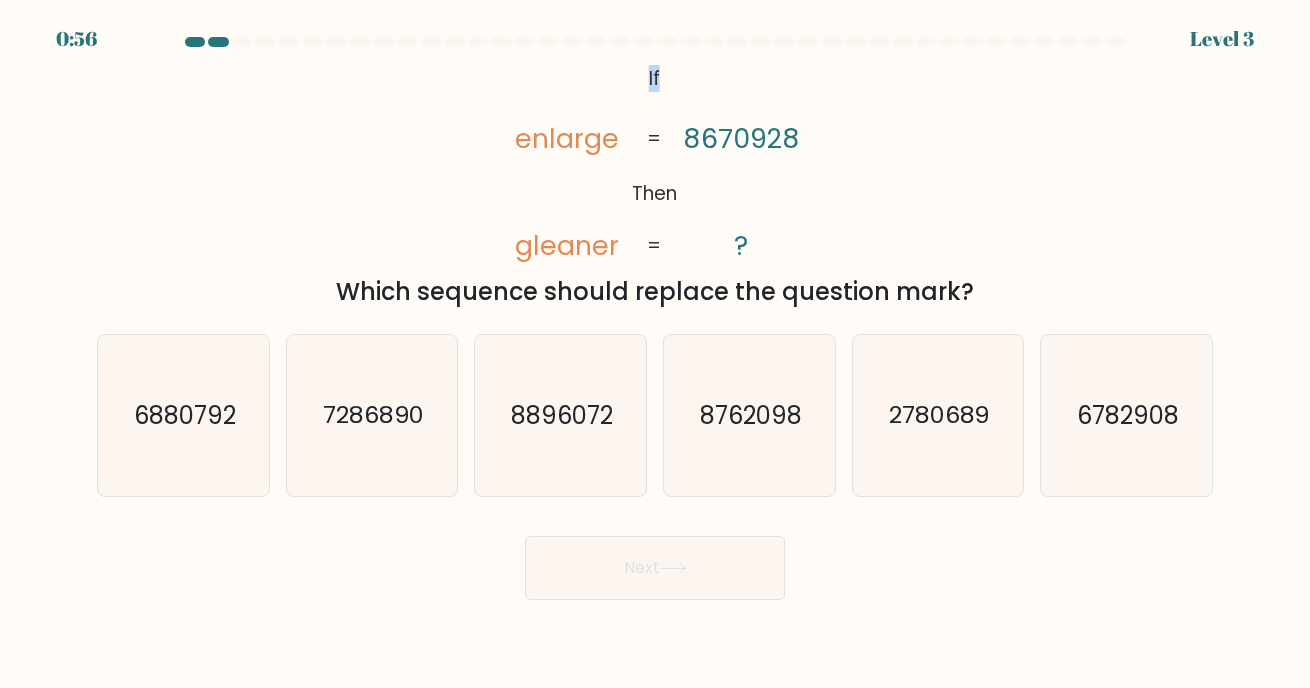 click on "If" 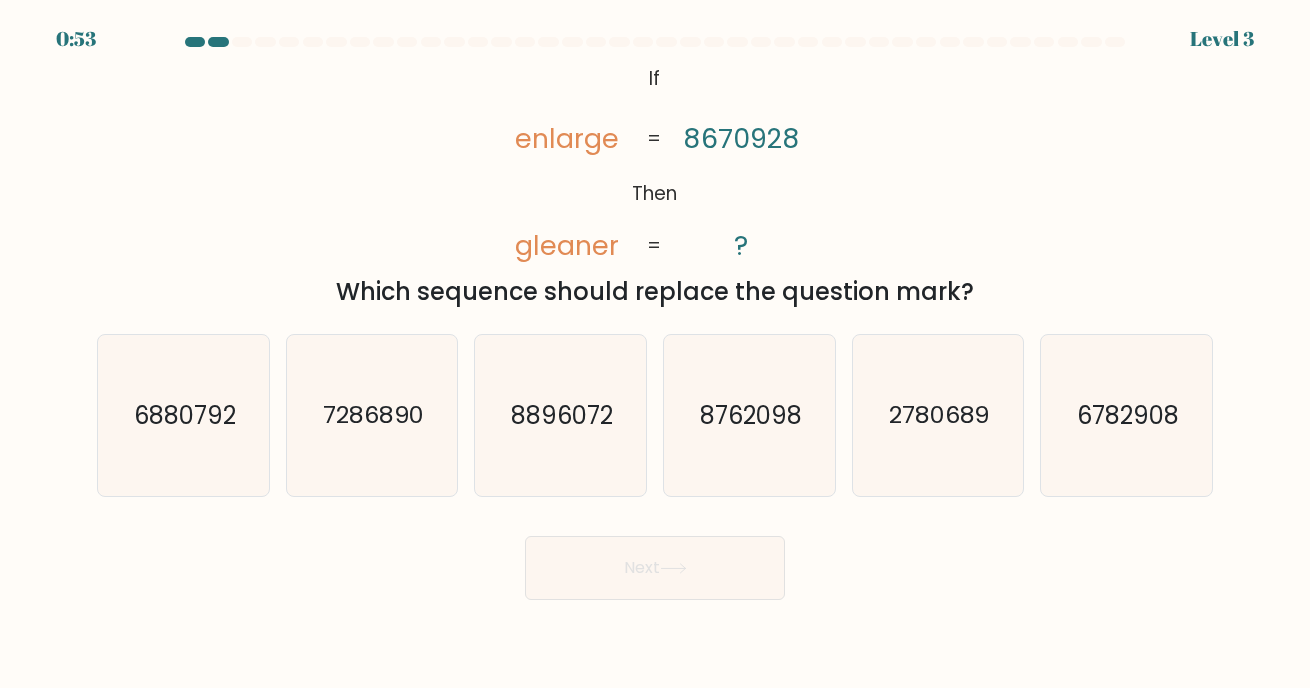drag, startPoint x: 645, startPoint y: 76, endPoint x: 969, endPoint y: 307, distance: 397.91583 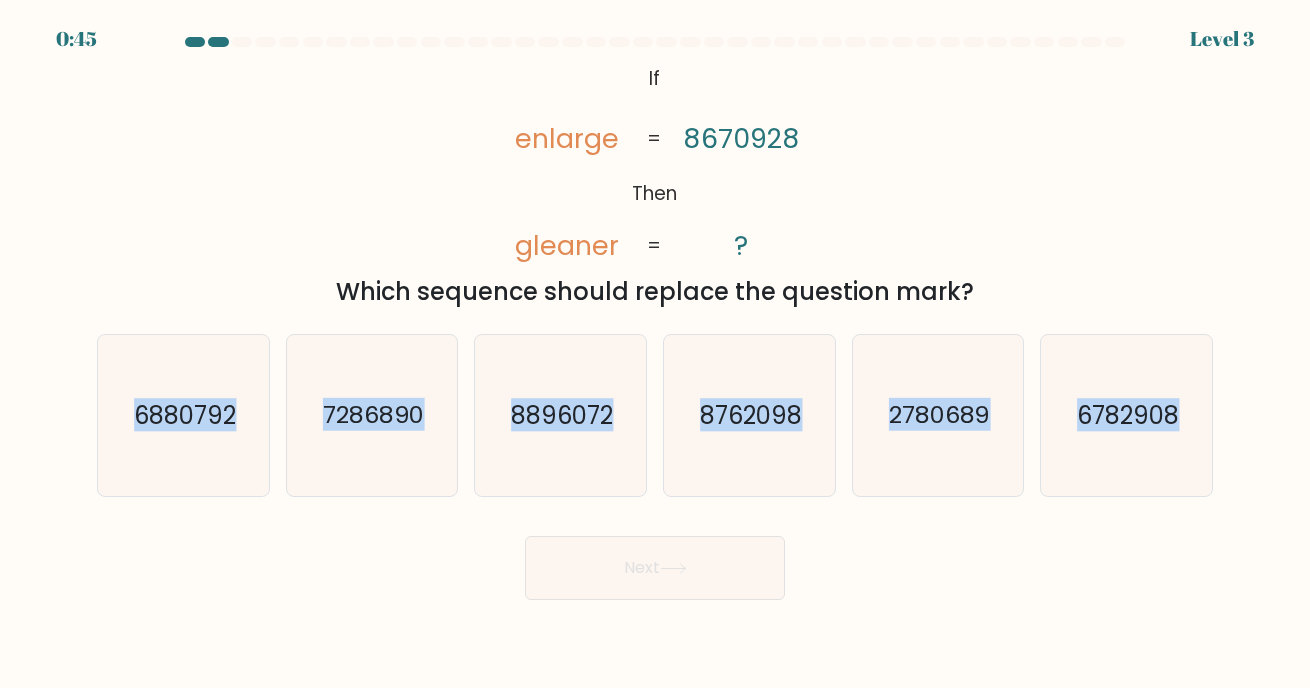 drag, startPoint x: 36, startPoint y: 410, endPoint x: 1094, endPoint y: 235, distance: 1072.3754 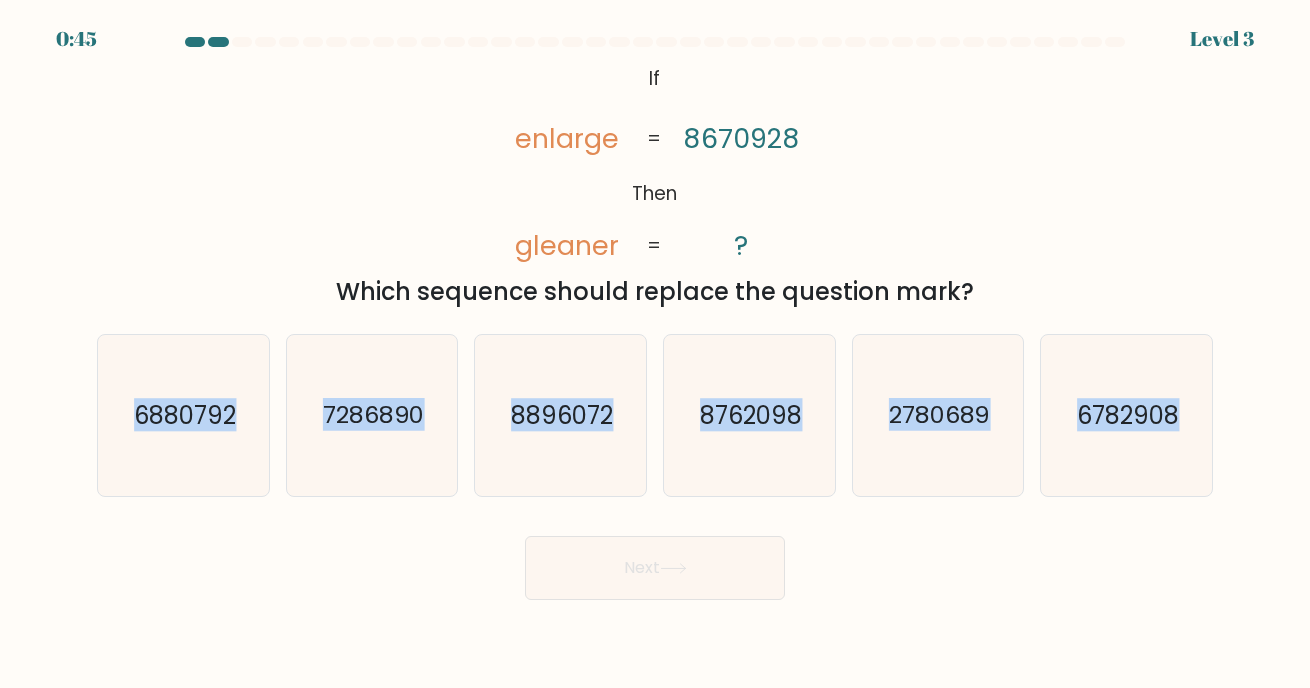 copy on "[NUMBER]
b.
[NUMBER]
c.
[NUMBER]
d.
[NUMBER]
e.
[NUMBER]
f.
[NUMBER]" 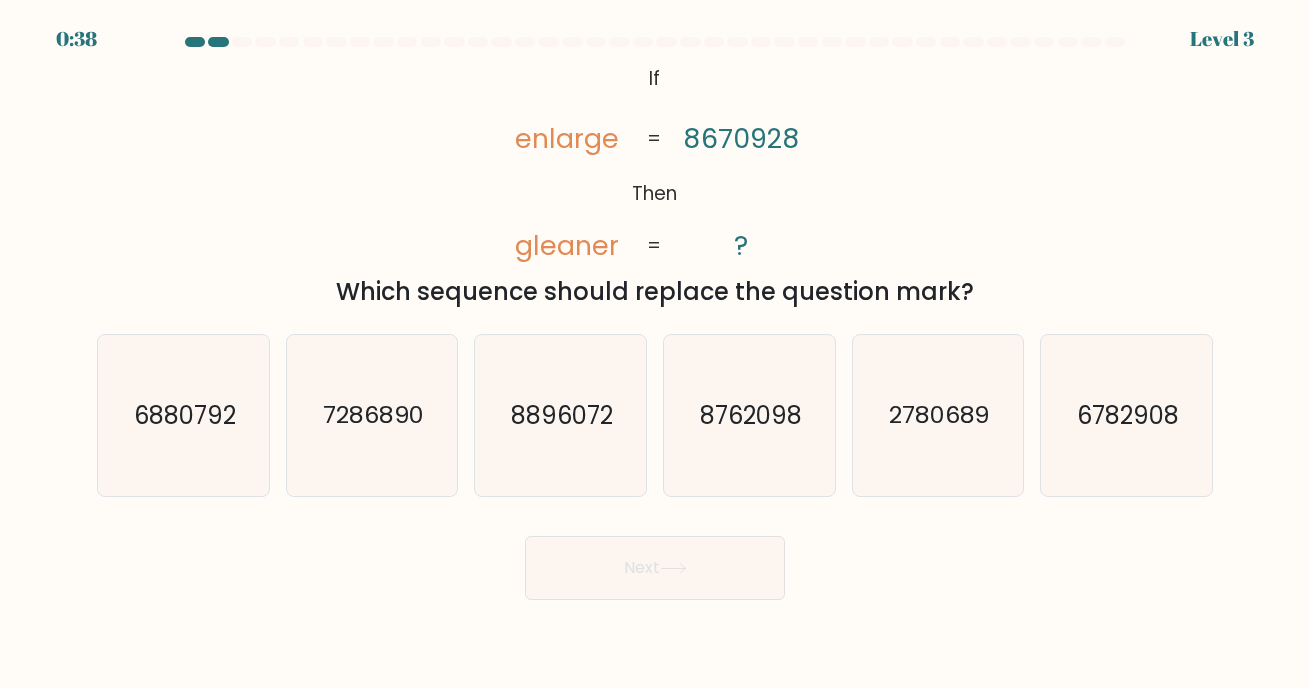 click on "@import url('https://fonts.googleapis.com/css?family=Abril+Fatface:400,100,100italic,300,300italic,400italic,500,500italic,700,700italic,900,900italic');           If       Then       enlarge       gleaner       [NUMBER]       ?       =       =
Which sequence should replace the question mark?" at bounding box center [655, 185] 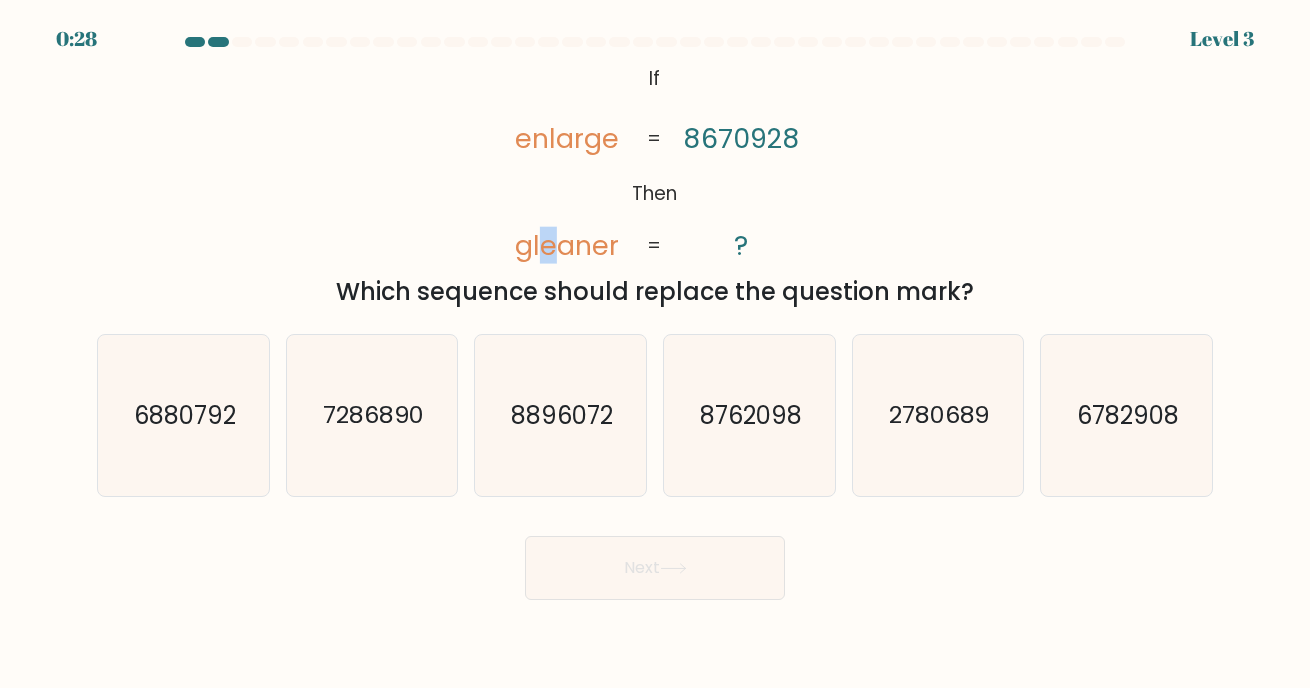 drag, startPoint x: 539, startPoint y: 249, endPoint x: 555, endPoint y: 247, distance: 16.124516 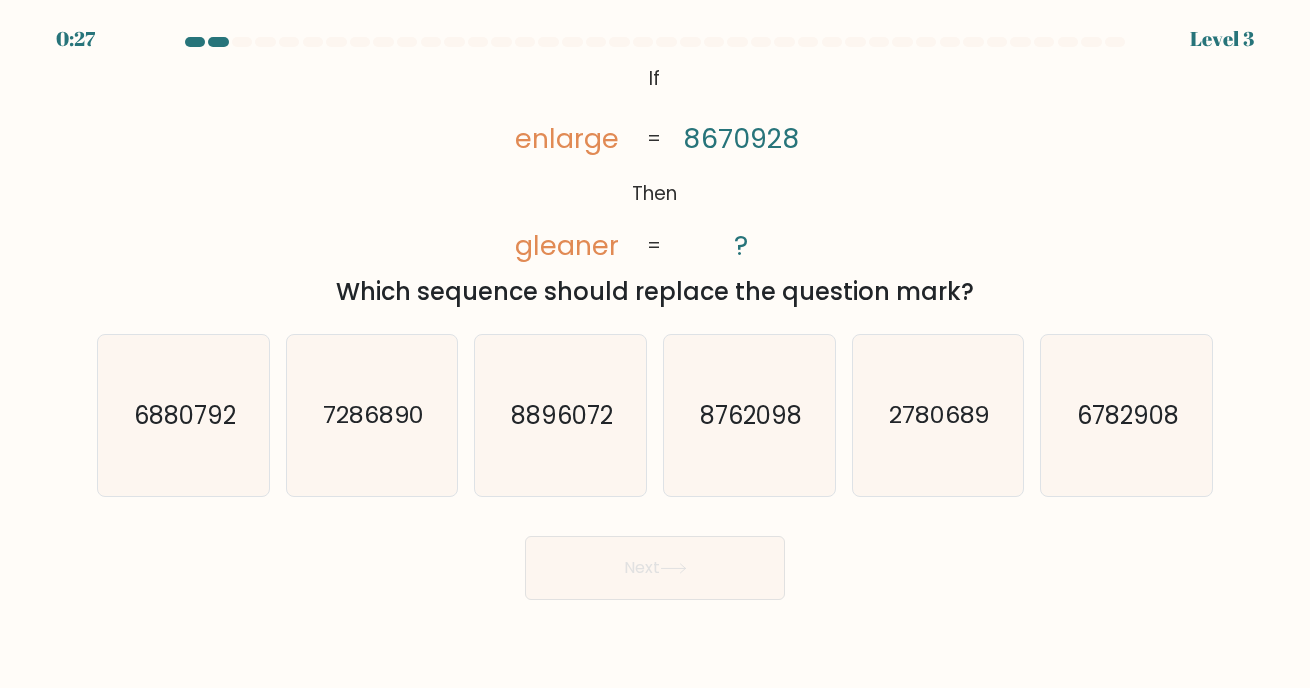 click on "@import url('https://fonts.googleapis.com/css?family=Abril+Fatface:400,100,100italic,300,300italic,400italic,500,500italic,700,700italic,900,900italic');           If       Then       enlarge       gleaner       [NUMBER]       ?       =       =" 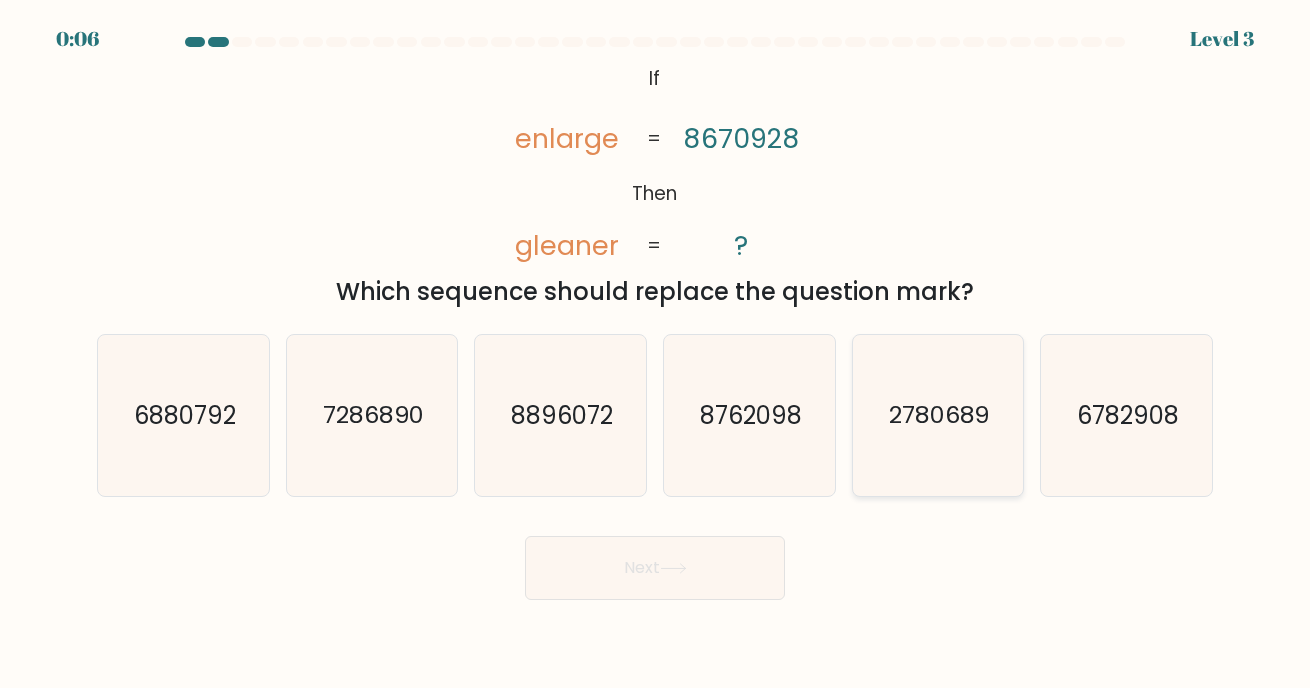 click on "2780689" 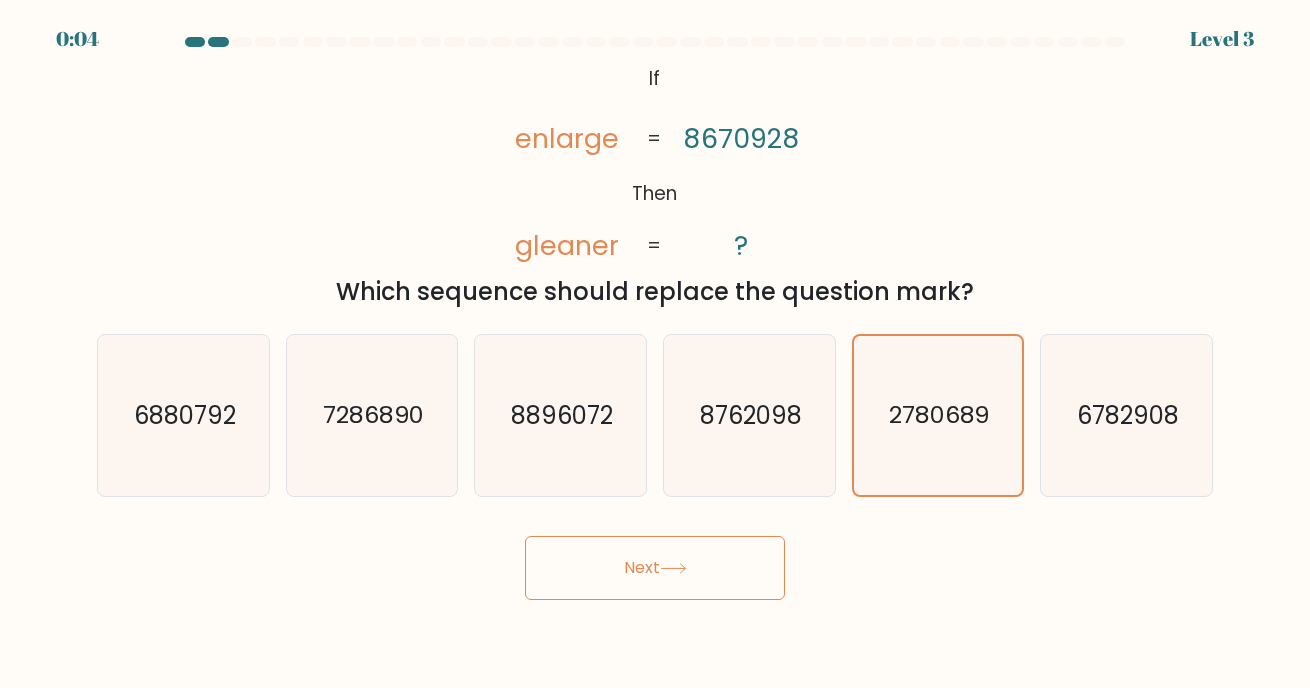 click on "Next" at bounding box center (655, 568) 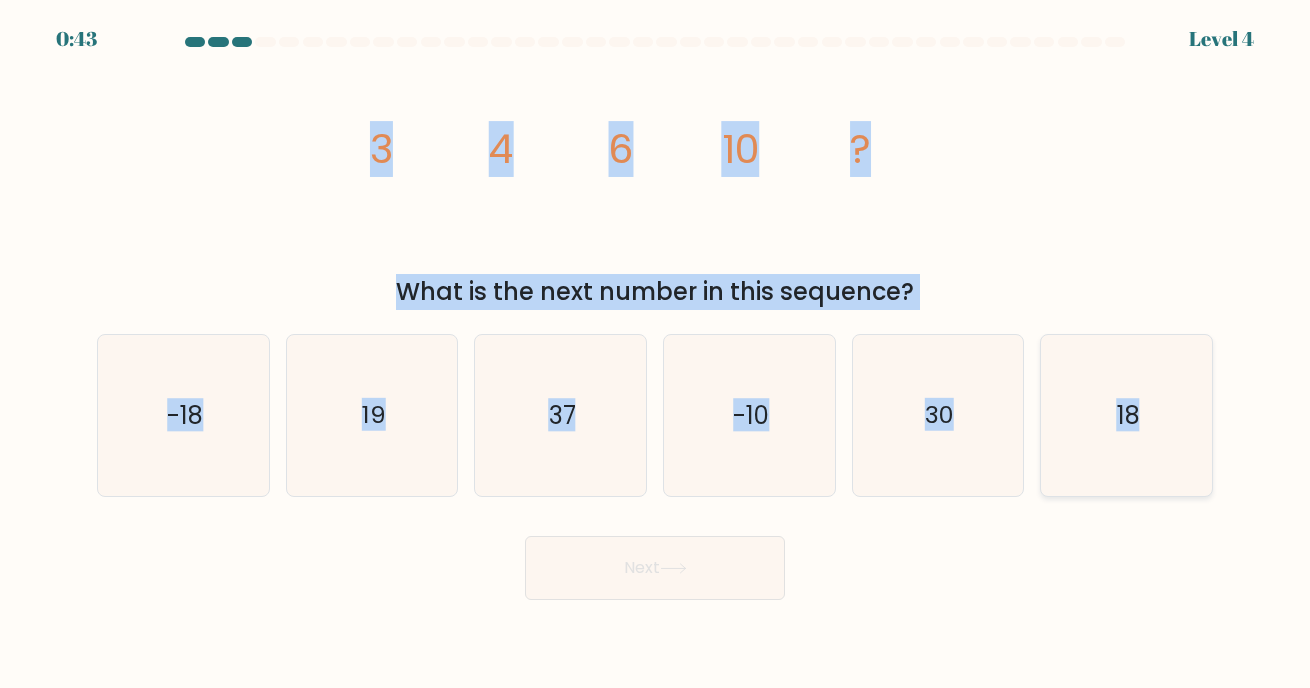 drag, startPoint x: 357, startPoint y: 139, endPoint x: 1176, endPoint y: 420, distance: 865.86487 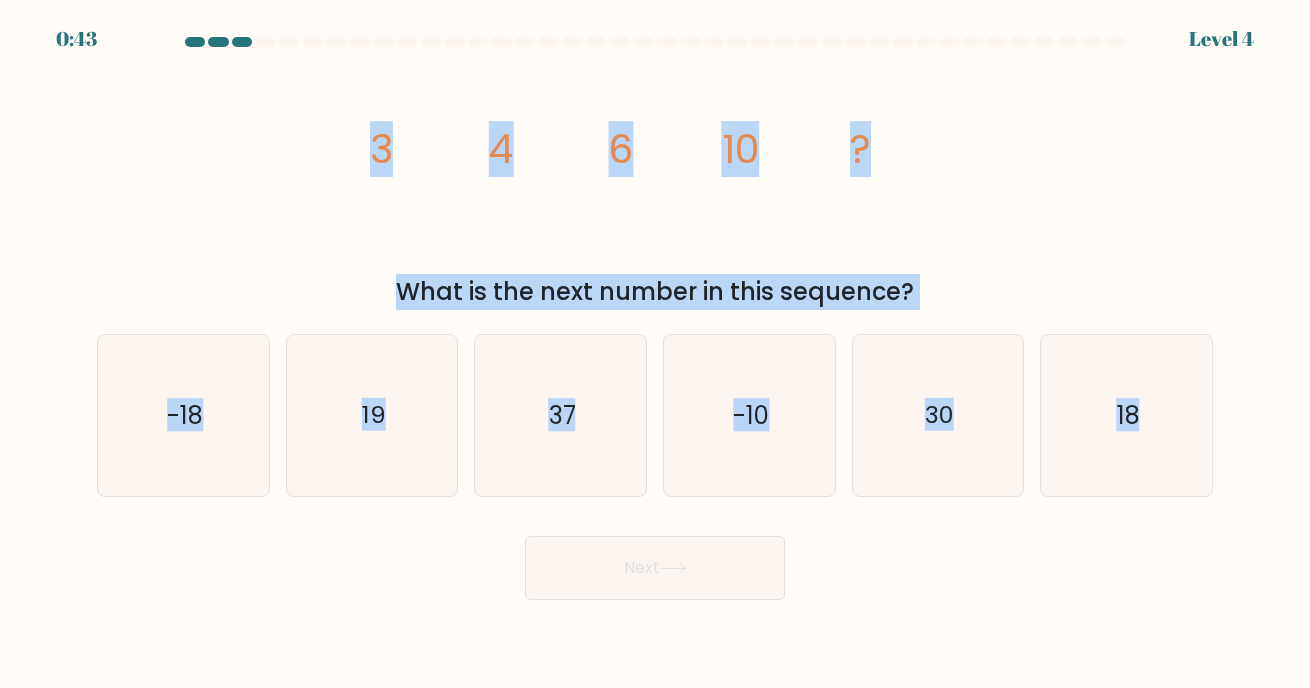 copy on "[NUMBER]
[NUMBER]
[NUMBER]
[NUMBER]
?
What is the next number in this sequence?
a.
[NUMBER]
b.
[NUMBER]
c.
[NUMBER]
d.
[NUMBER]
e.
[NUMBER]
f.
[NUMBER]" 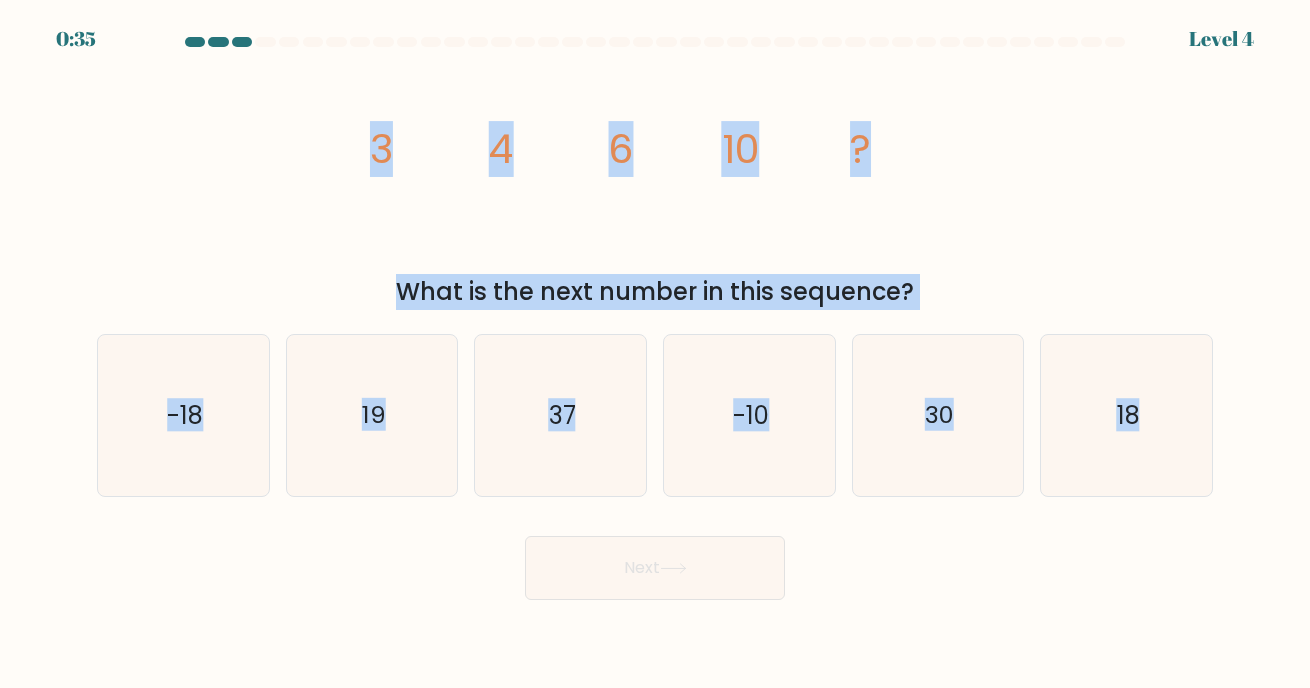 click on "image/svg+xml
3
4
6
10
?
What is the next number in this sequence?" at bounding box center (655, 185) 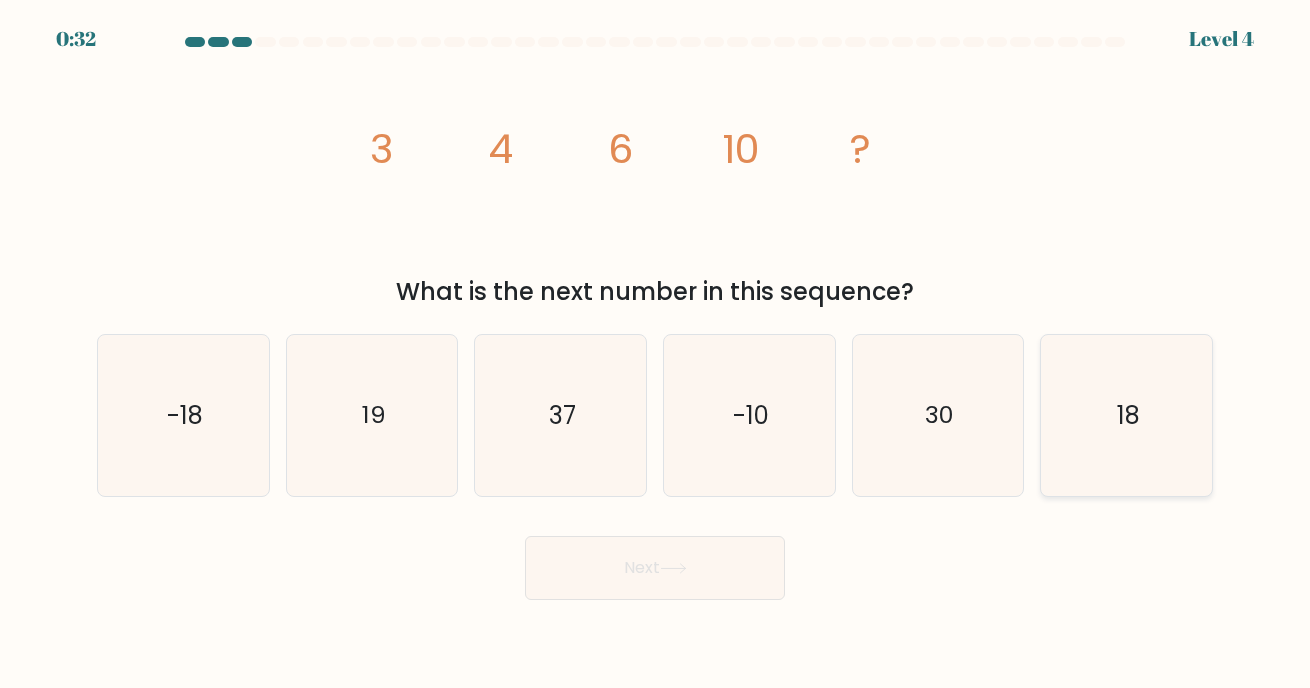 click on "18" 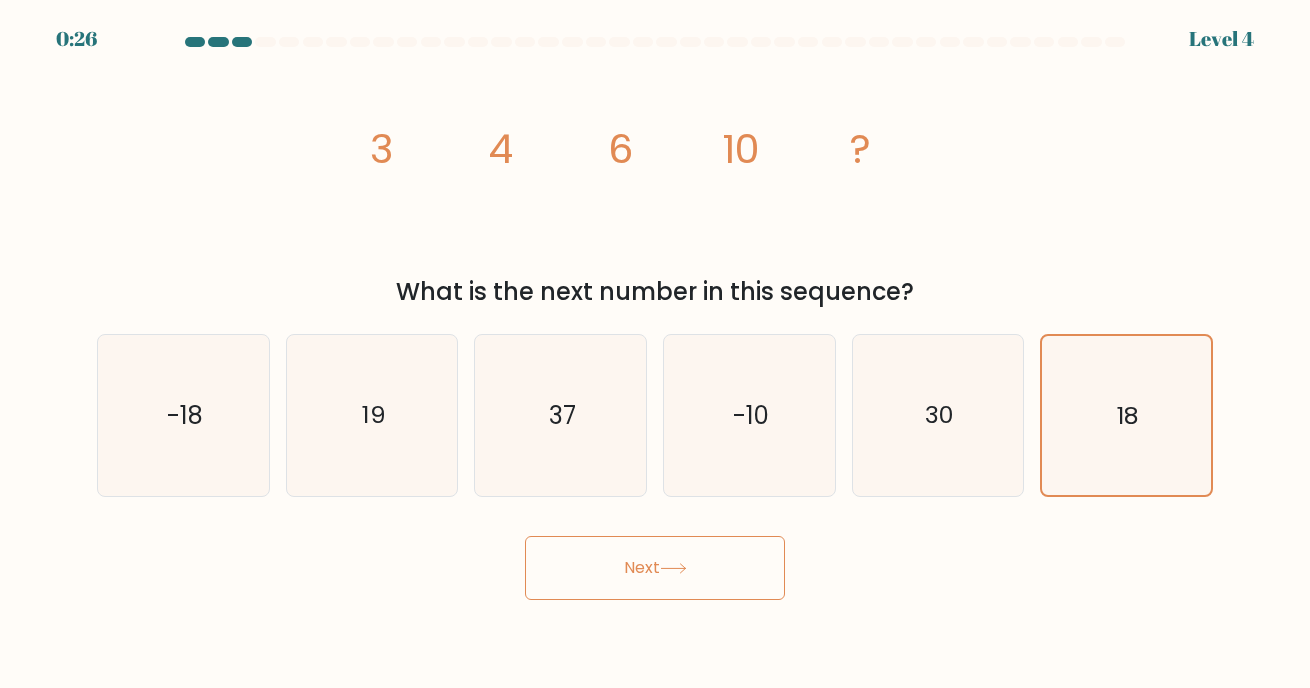 click on "Next" at bounding box center [655, 568] 